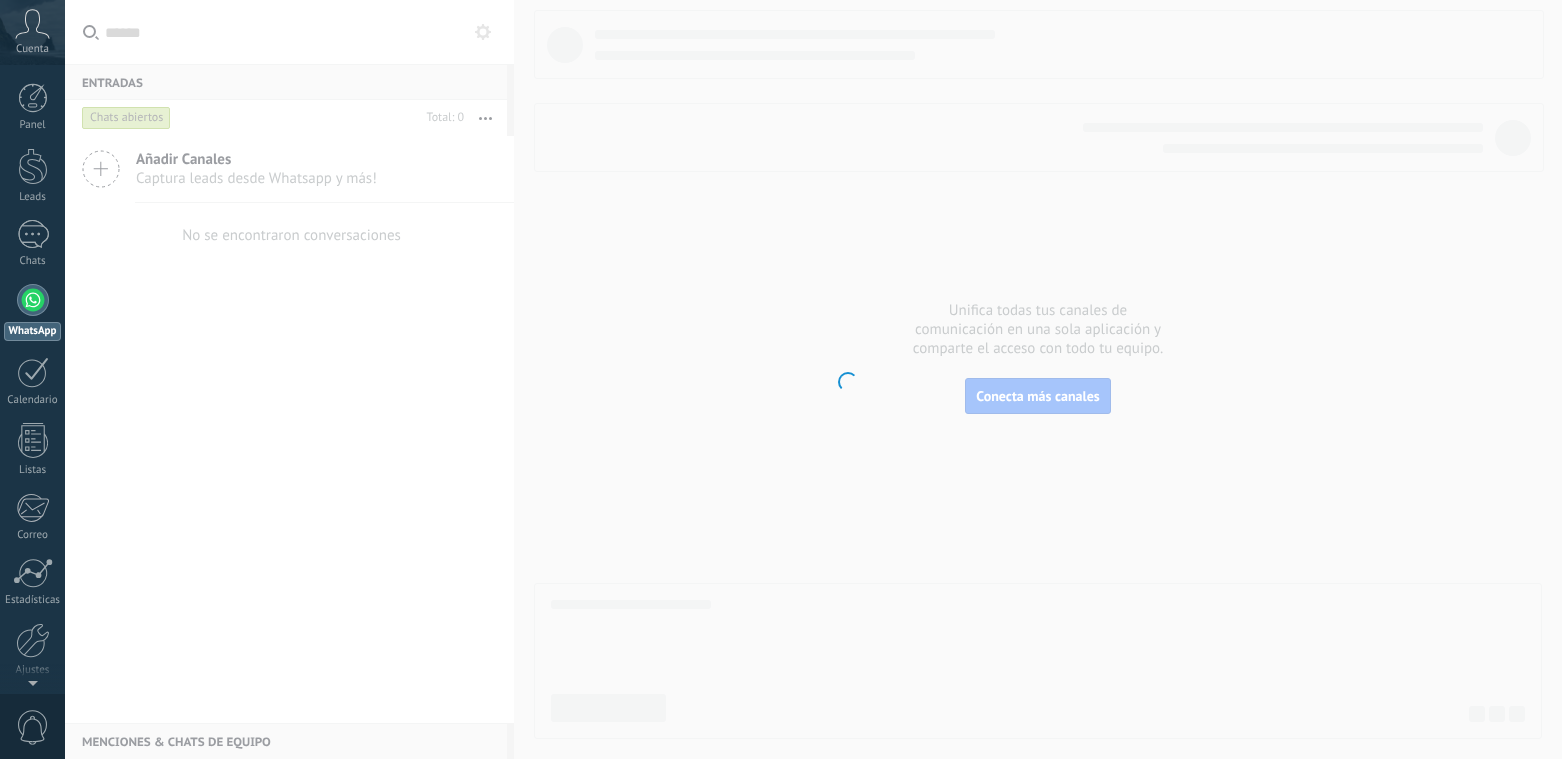 scroll, scrollTop: 0, scrollLeft: 0, axis: both 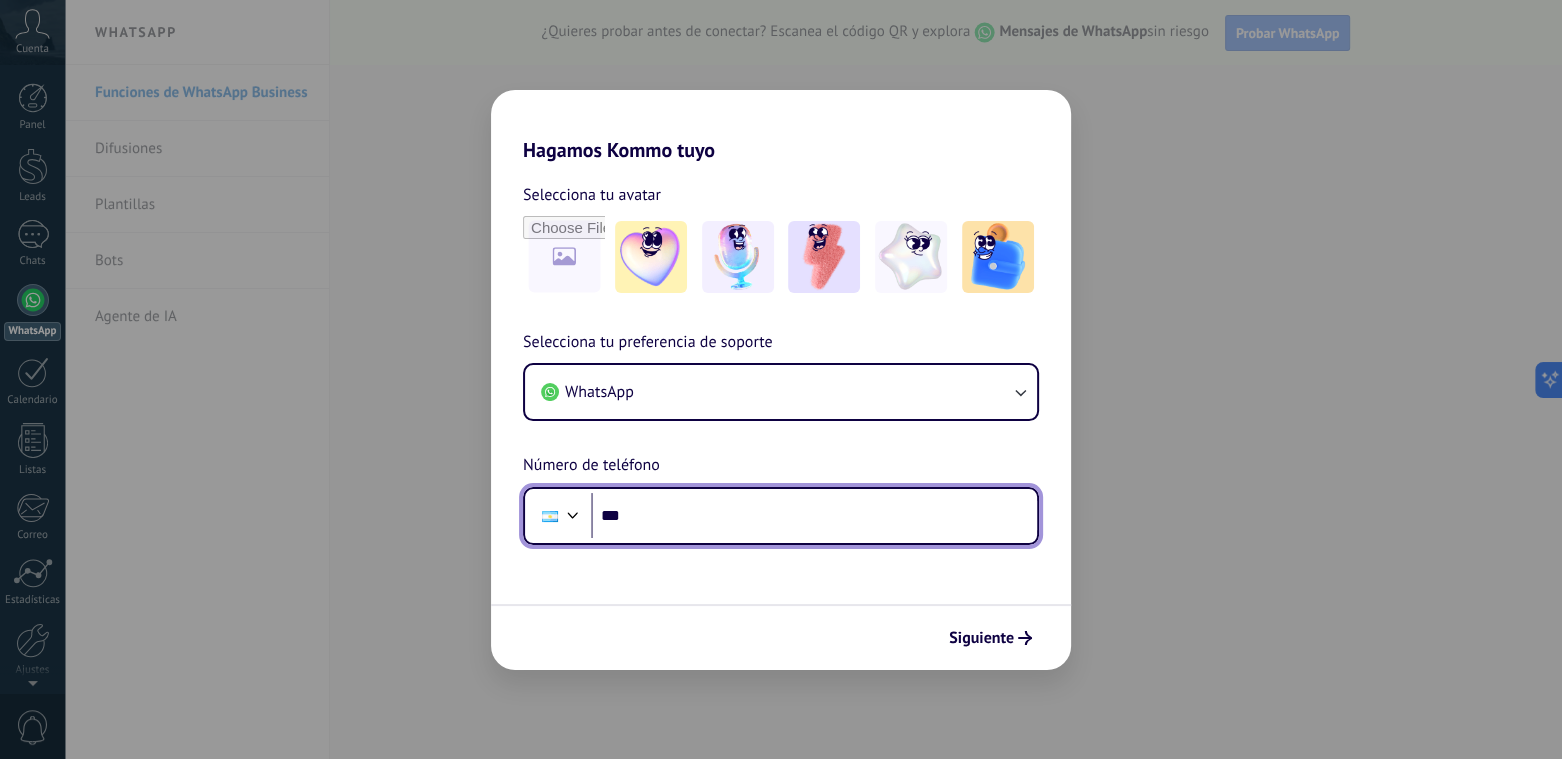 click on "***" at bounding box center [814, 516] 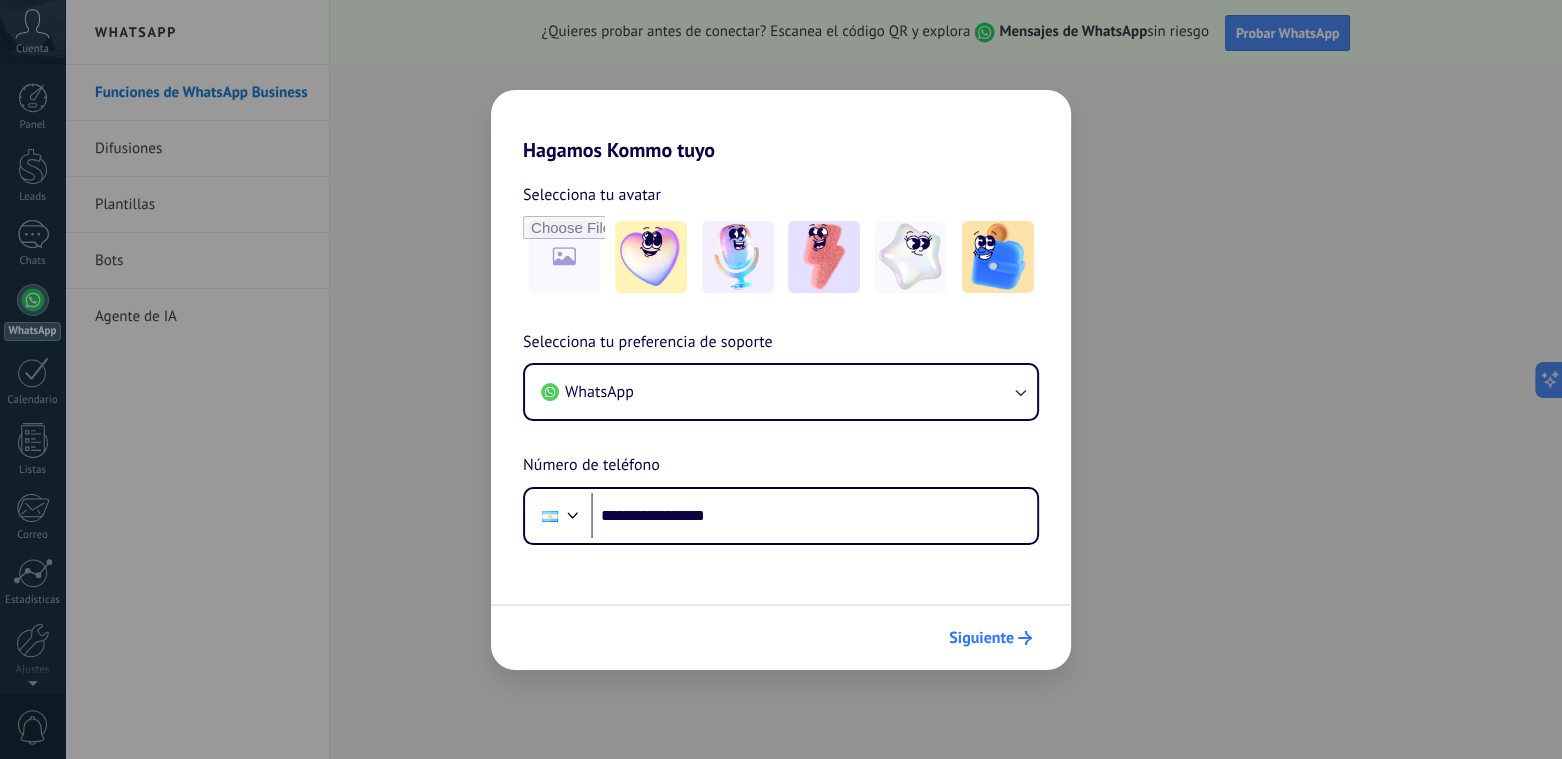 click on "Siguiente" at bounding box center [981, 638] 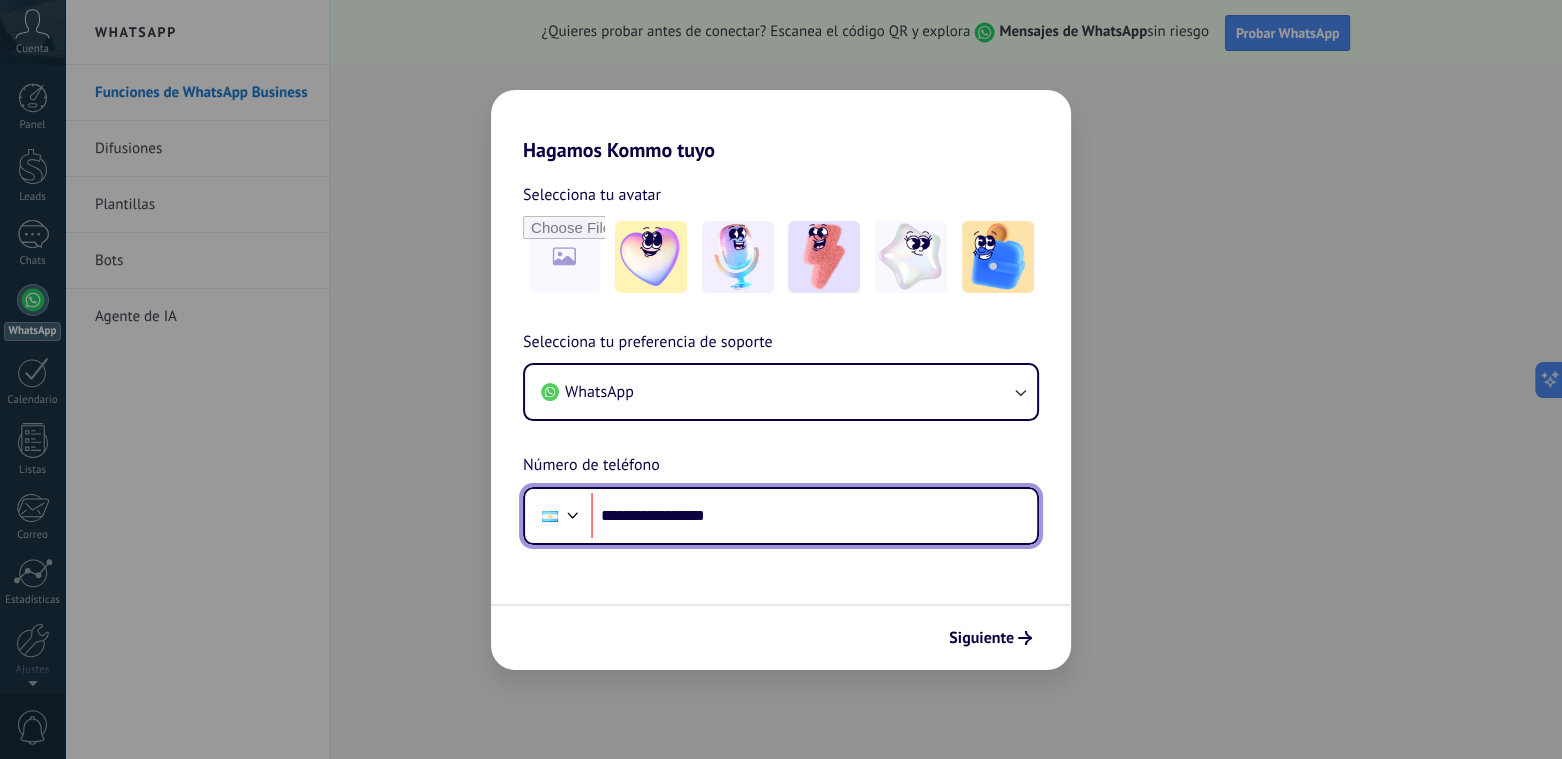 click on "**********" at bounding box center (814, 516) 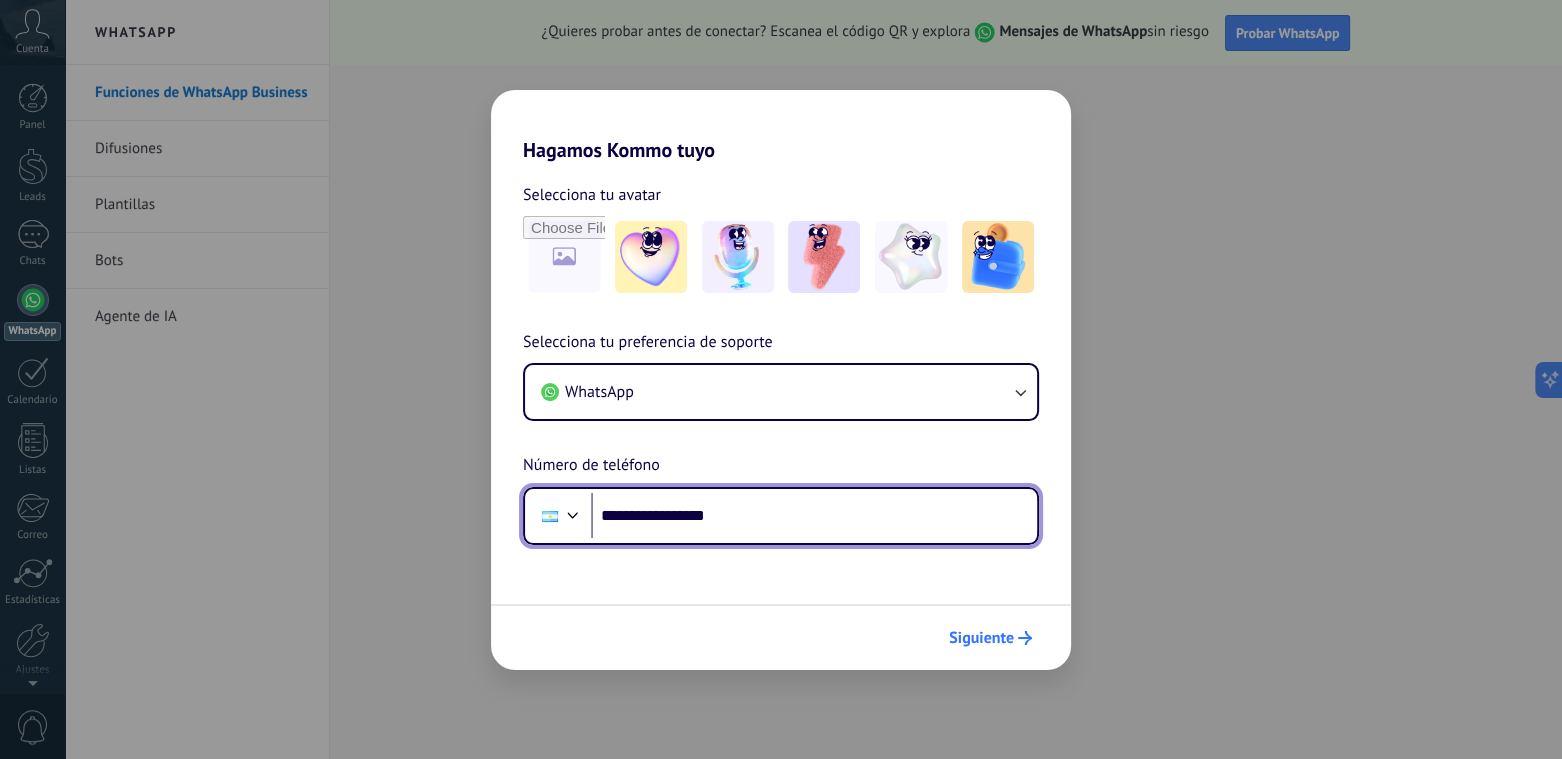type on "**********" 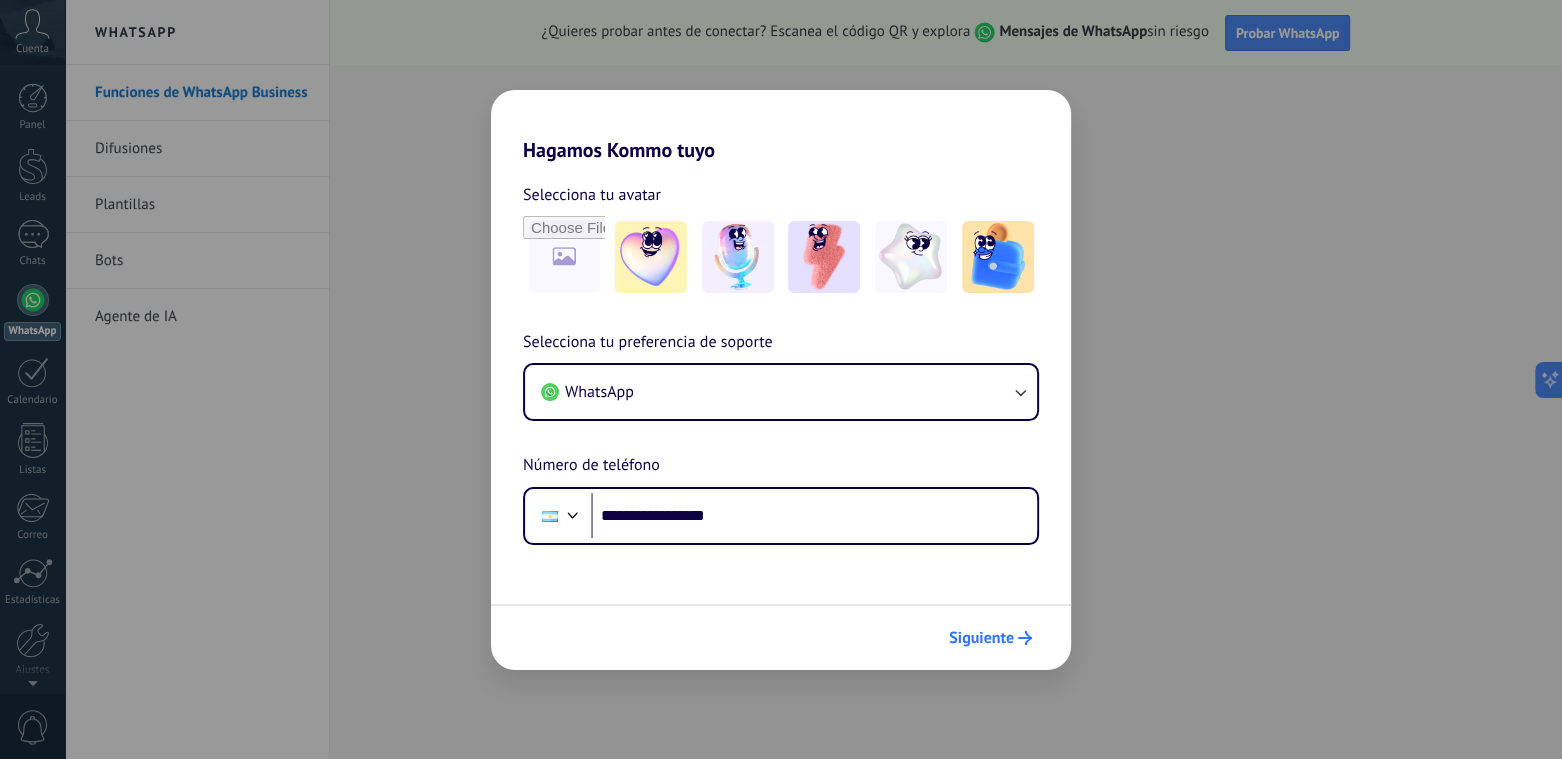 click on "Siguiente" at bounding box center [981, 638] 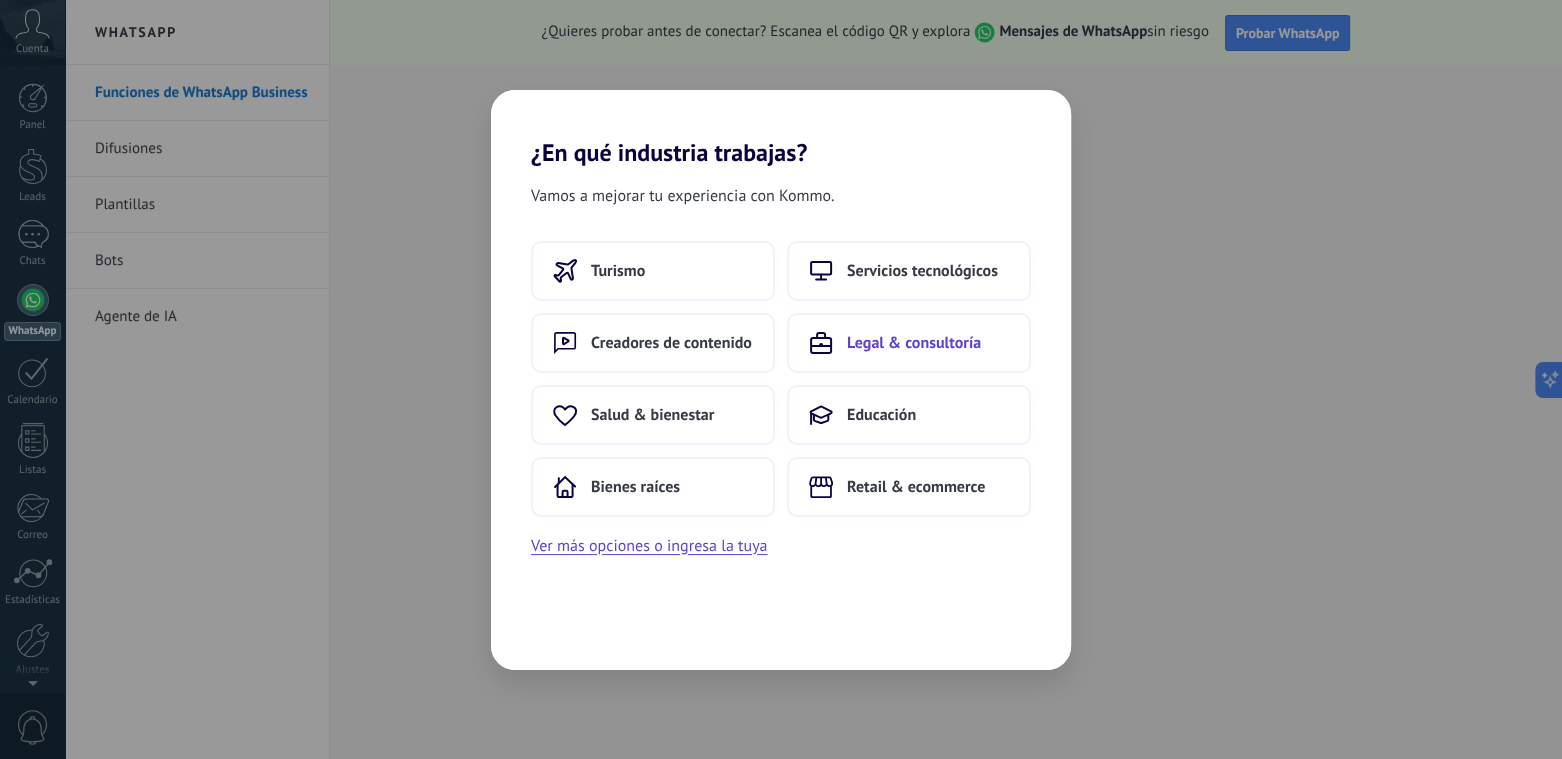 click on "Legal & consultoría" at bounding box center (914, 343) 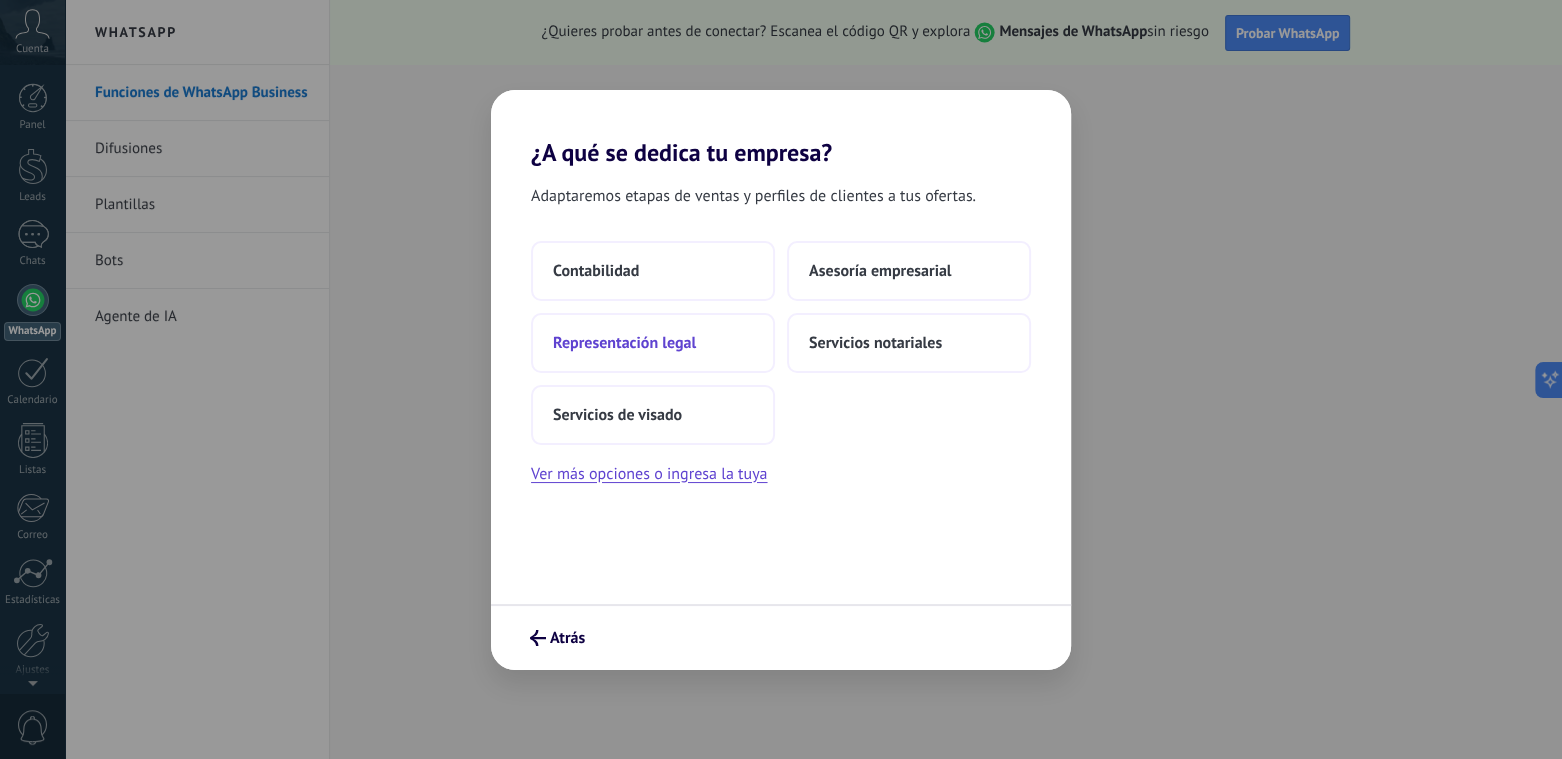click on "Representación legal" at bounding box center [624, 343] 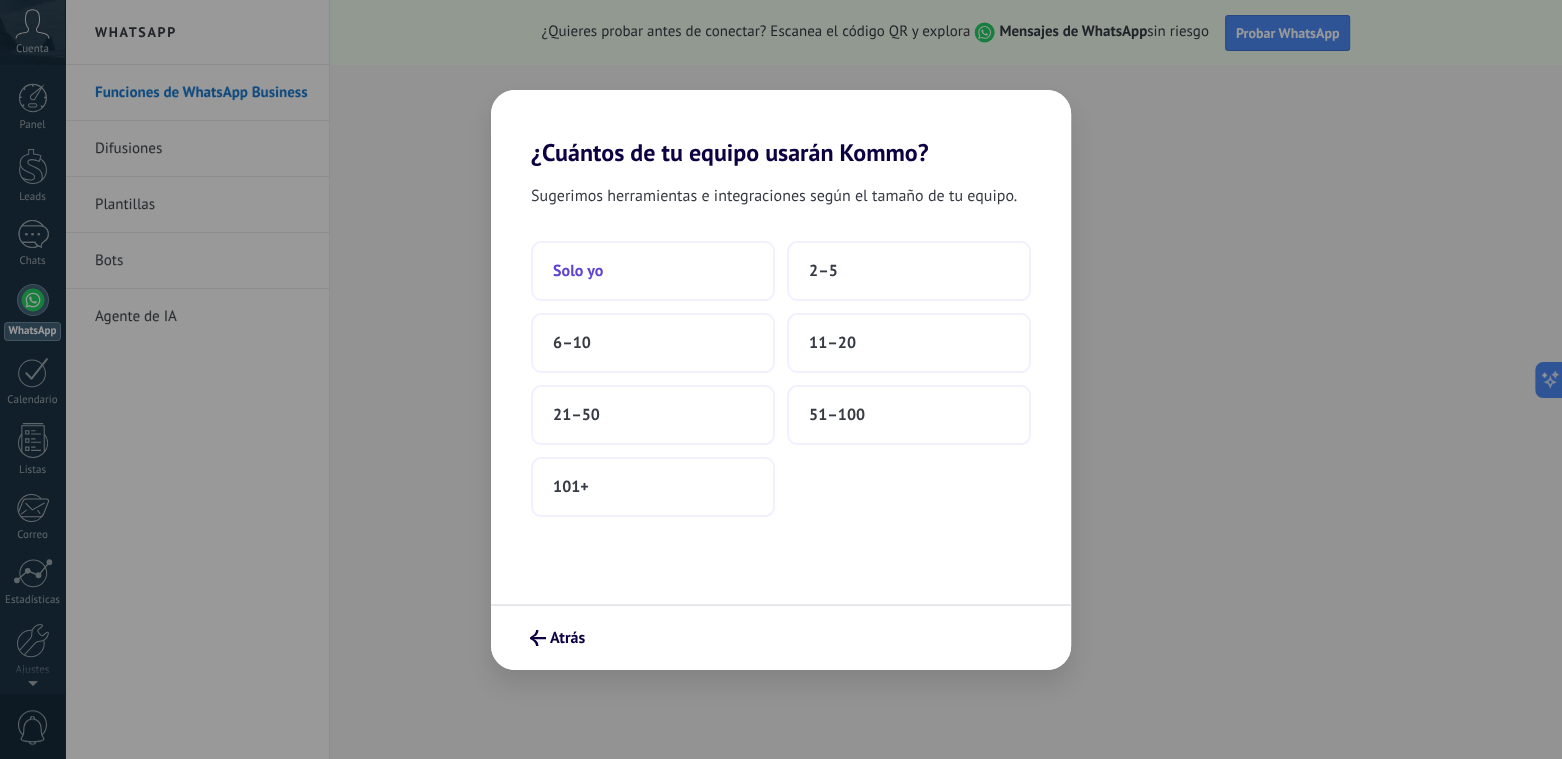 click on "Solo yo" at bounding box center (653, 271) 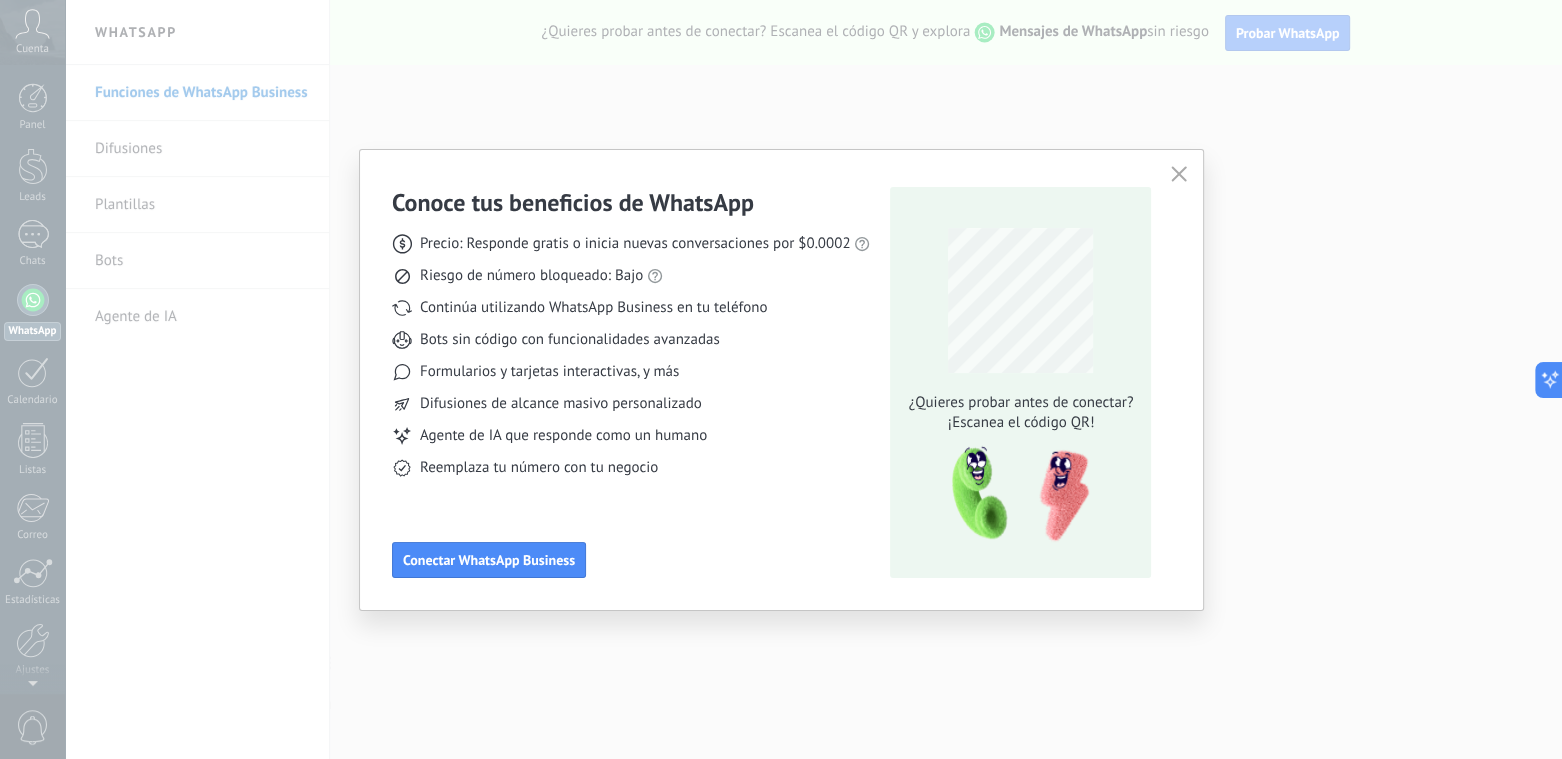 click 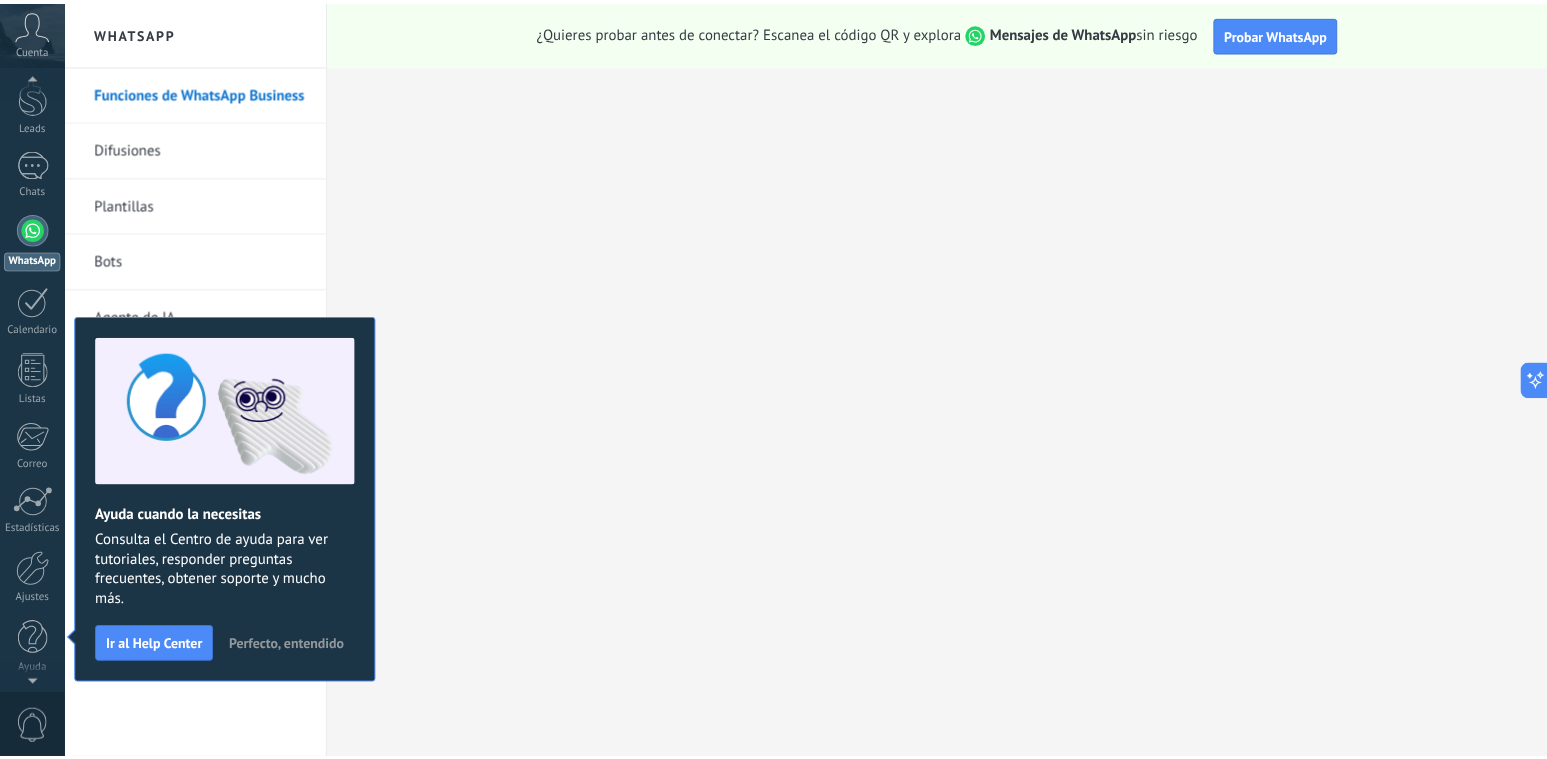 scroll, scrollTop: 0, scrollLeft: 0, axis: both 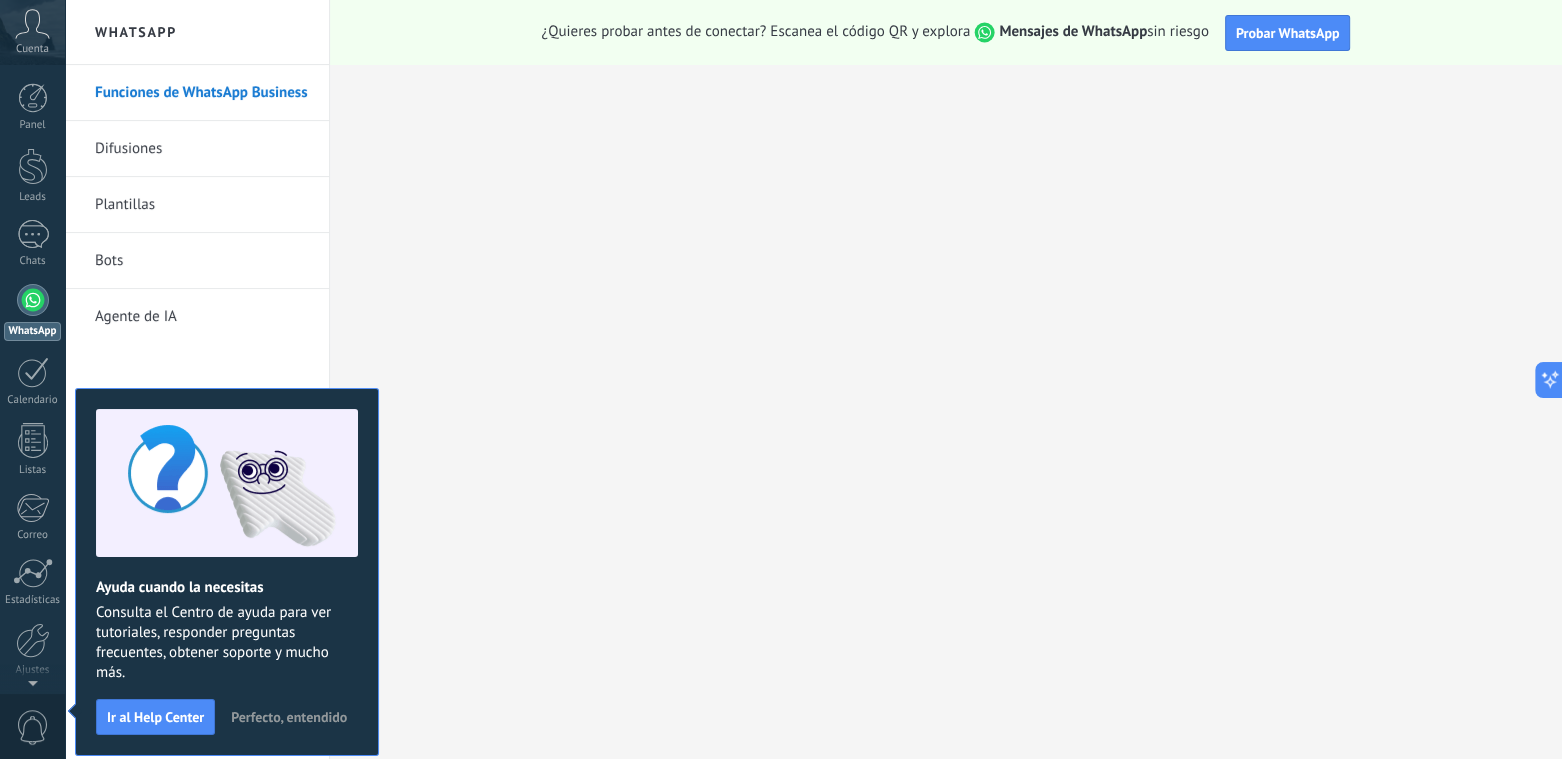 click at bounding box center (33, 300) 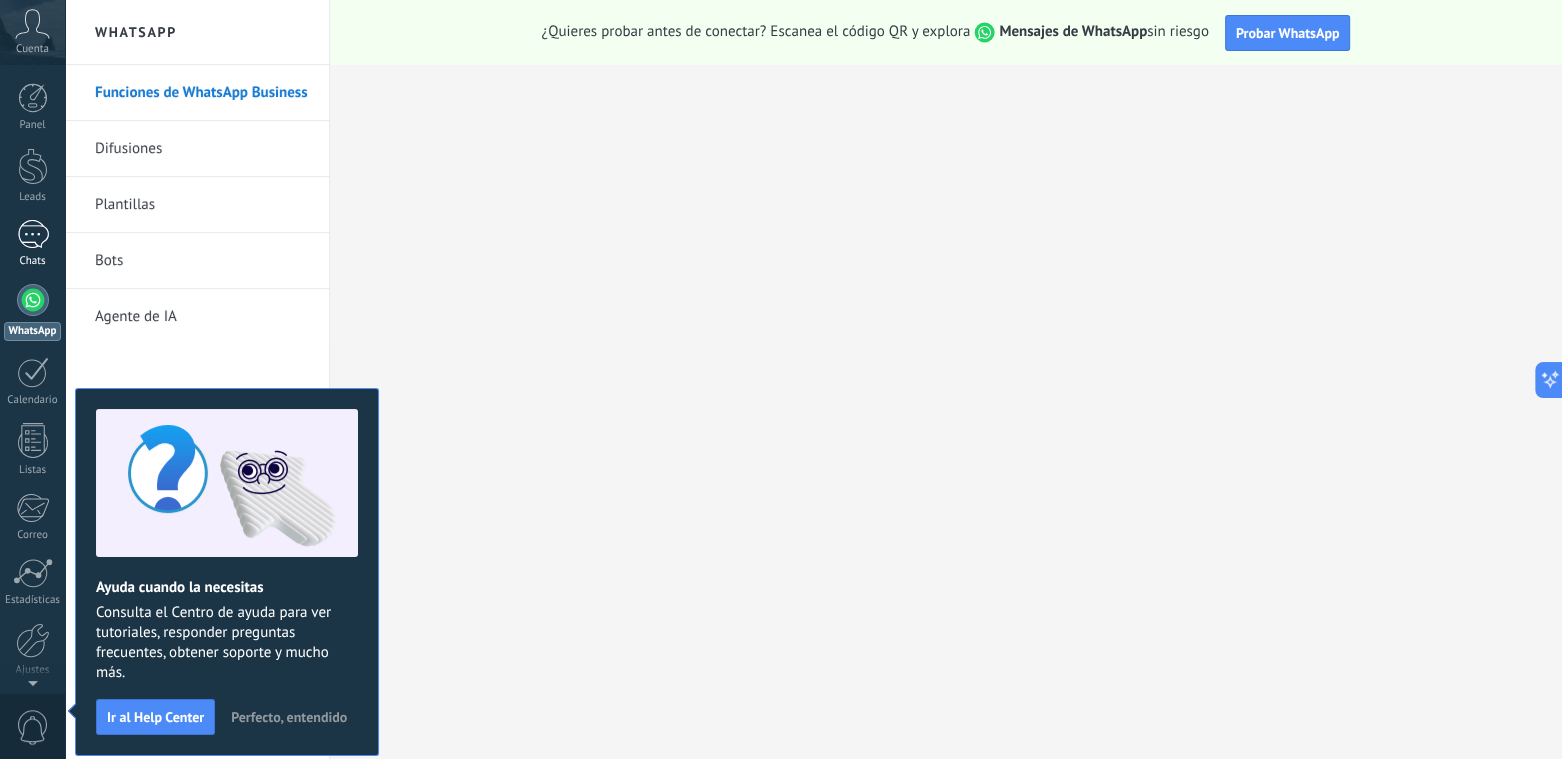 click at bounding box center (33, 234) 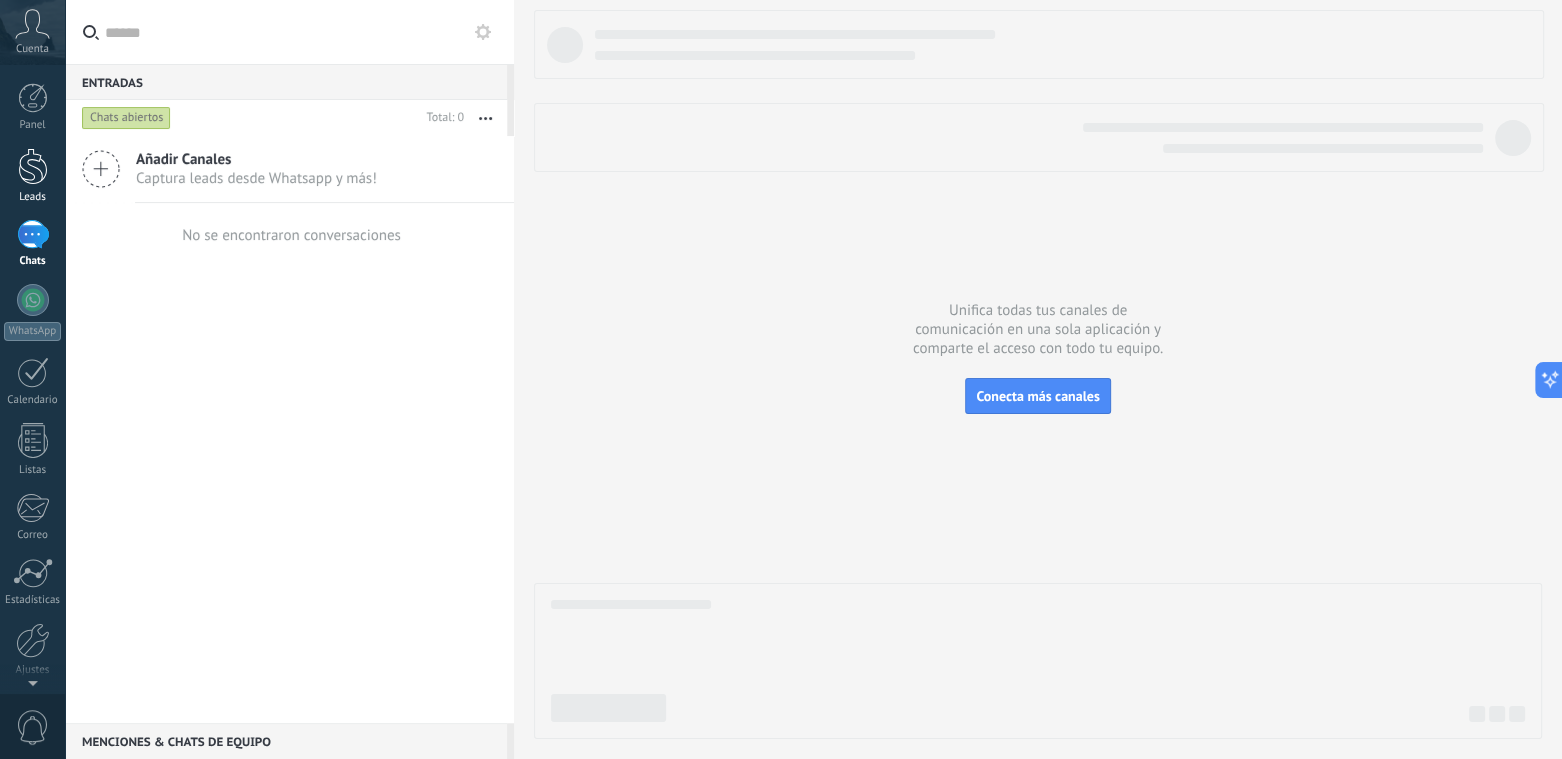 click at bounding box center [33, 166] 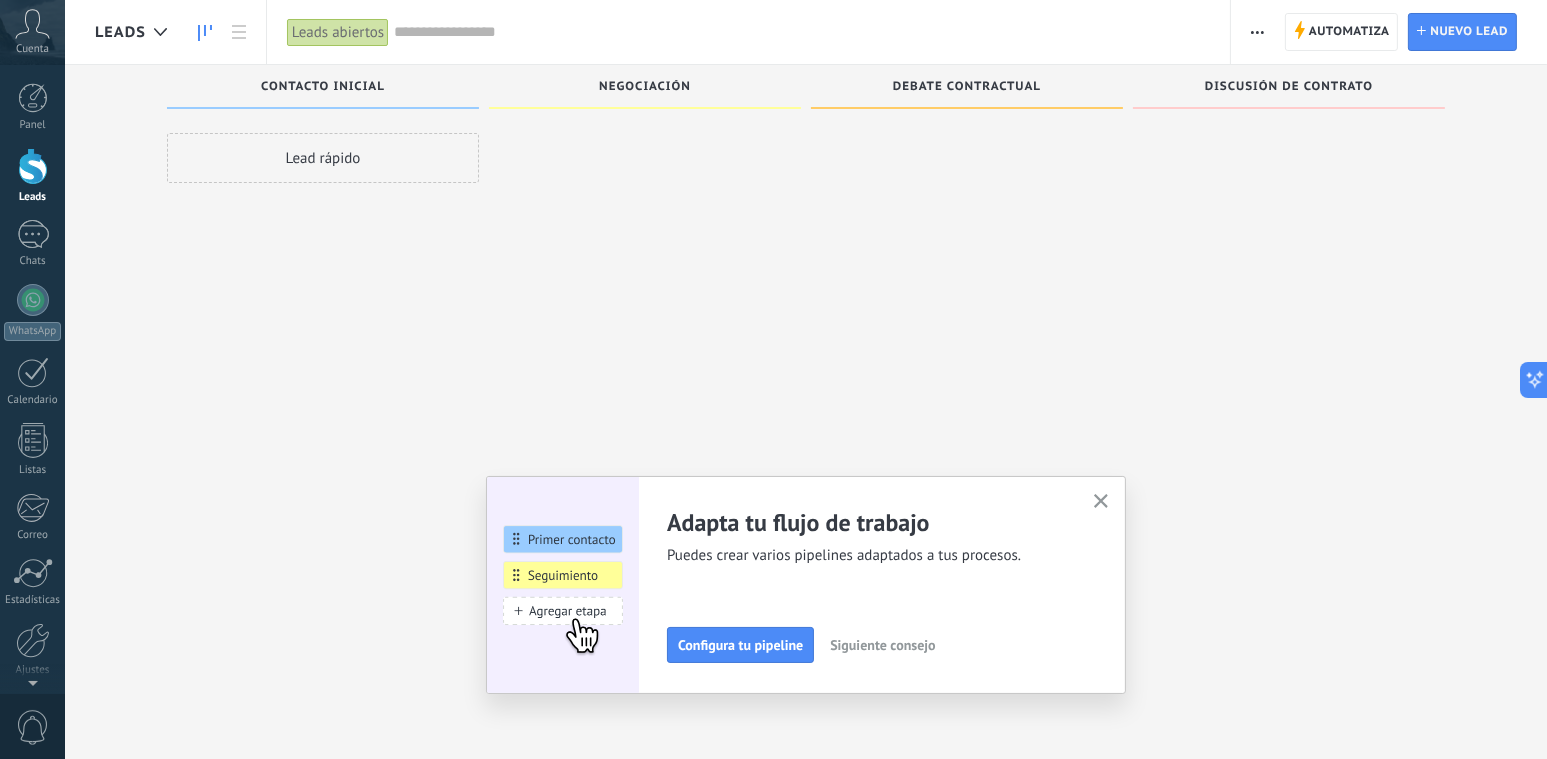 click on "Cuenta" at bounding box center (32, 49) 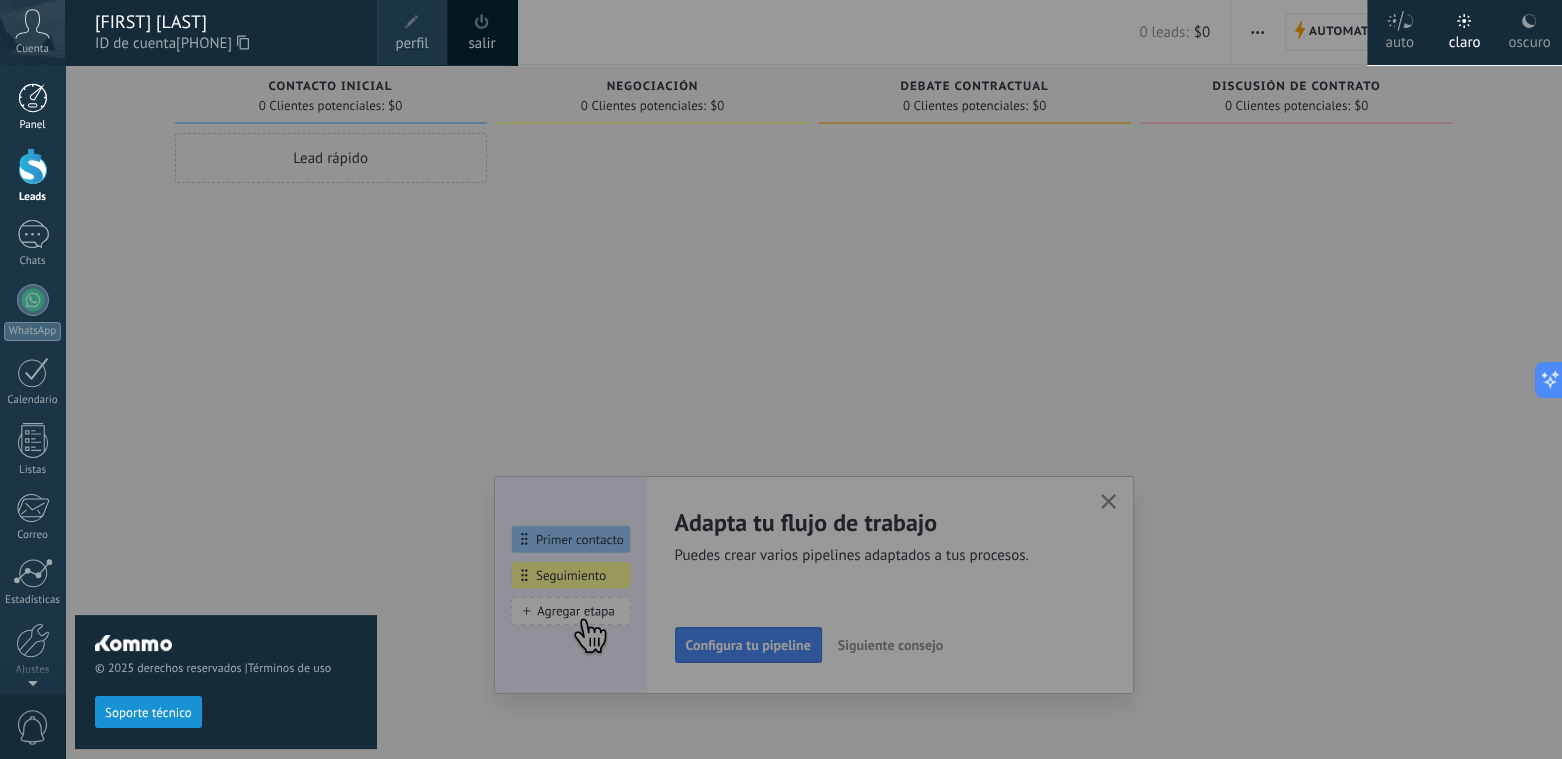 click on "Panel" at bounding box center [32, 107] 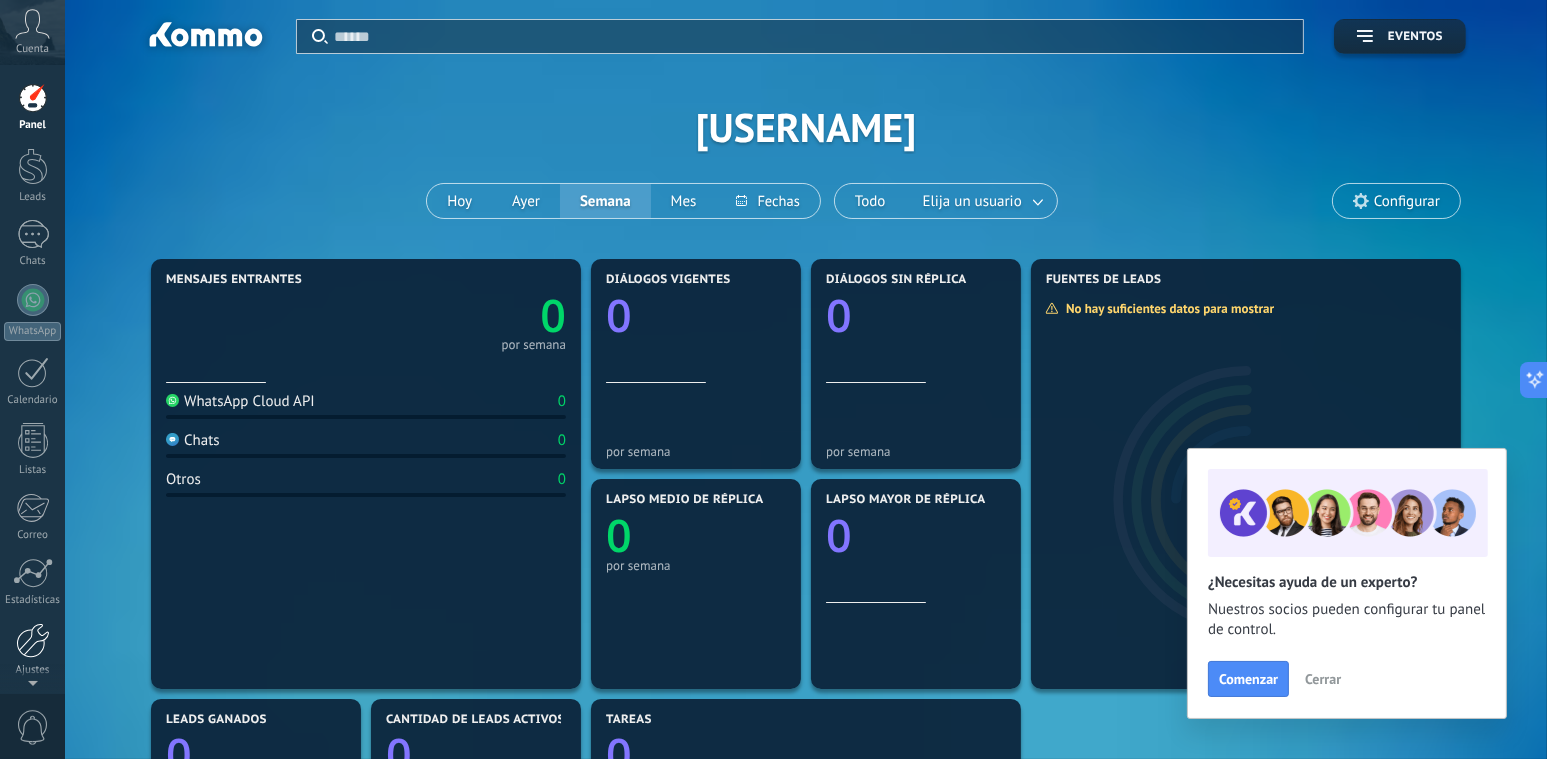 click on "Ajustes" at bounding box center (33, 670) 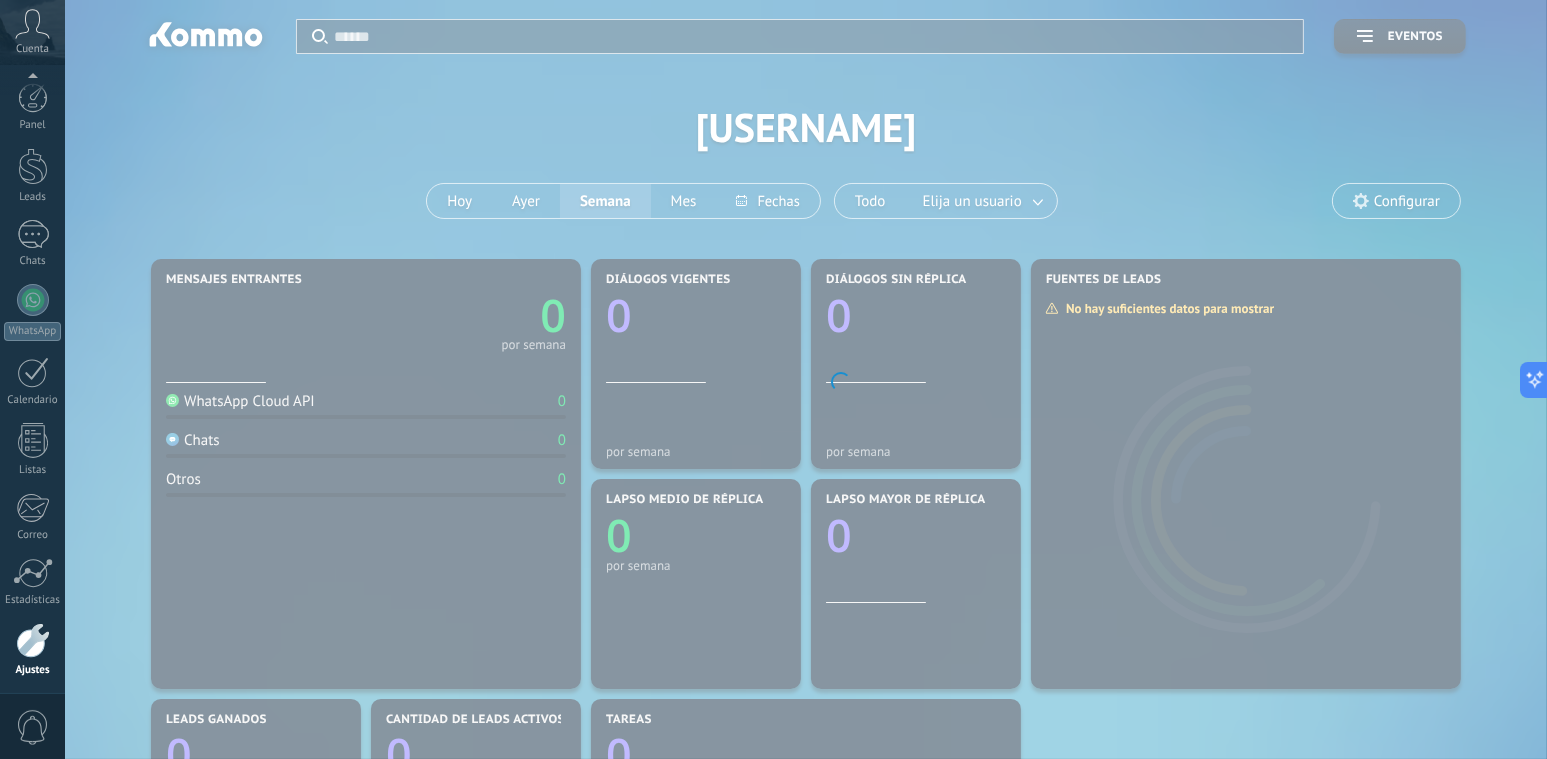 scroll, scrollTop: 71, scrollLeft: 0, axis: vertical 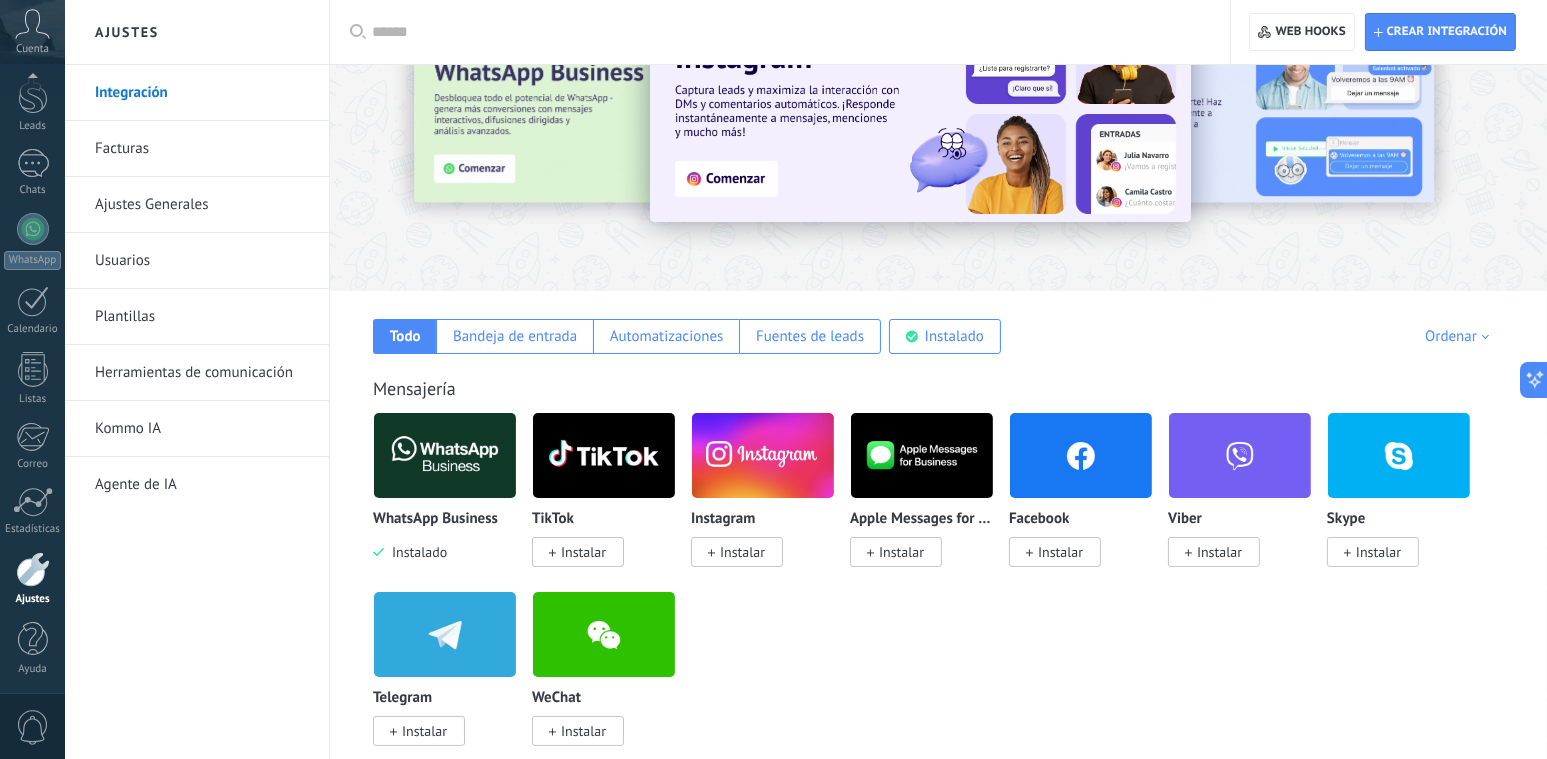click at bounding box center (445, 455) 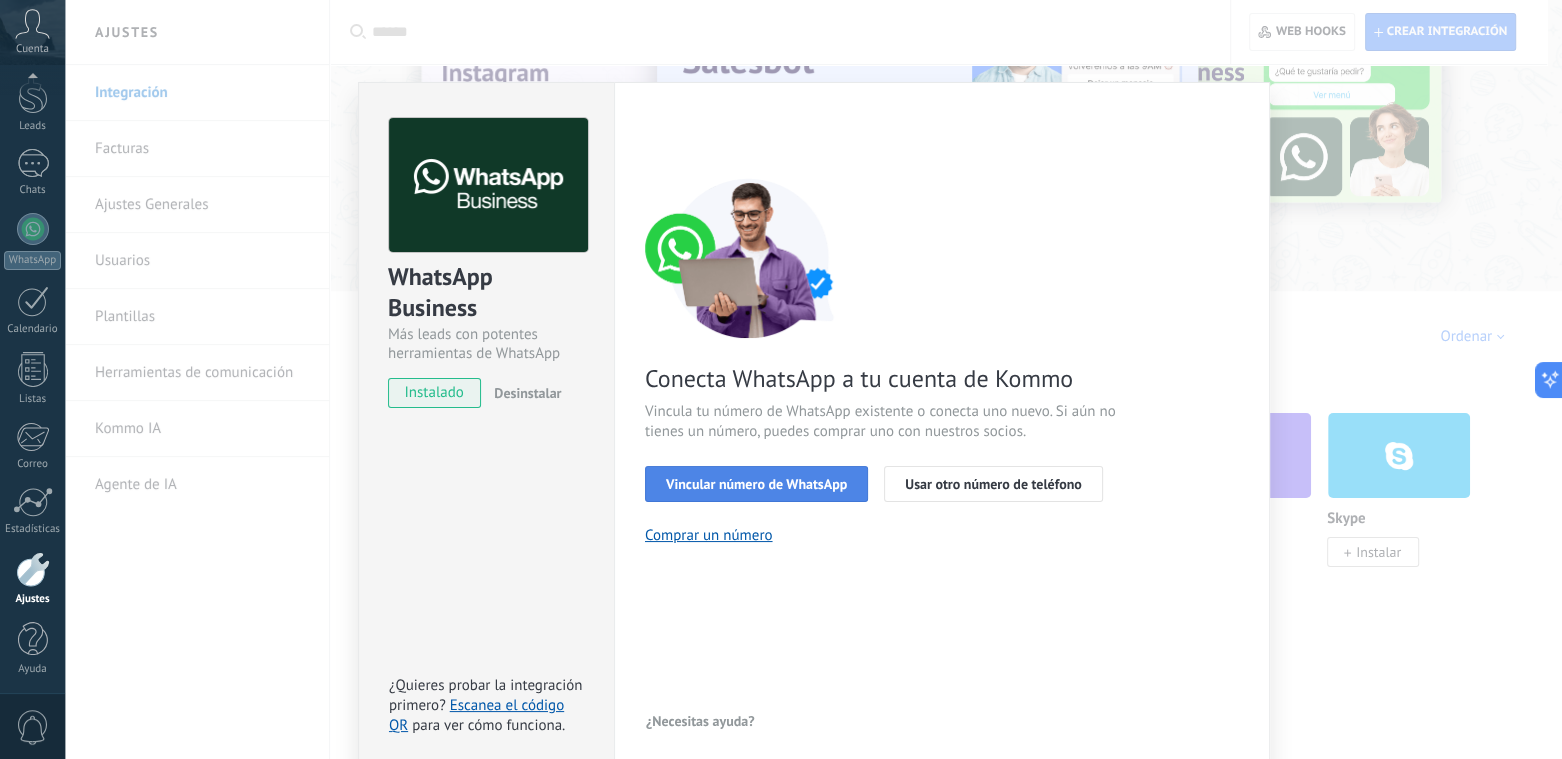 click on "Vincular número de WhatsApp" at bounding box center [756, 484] 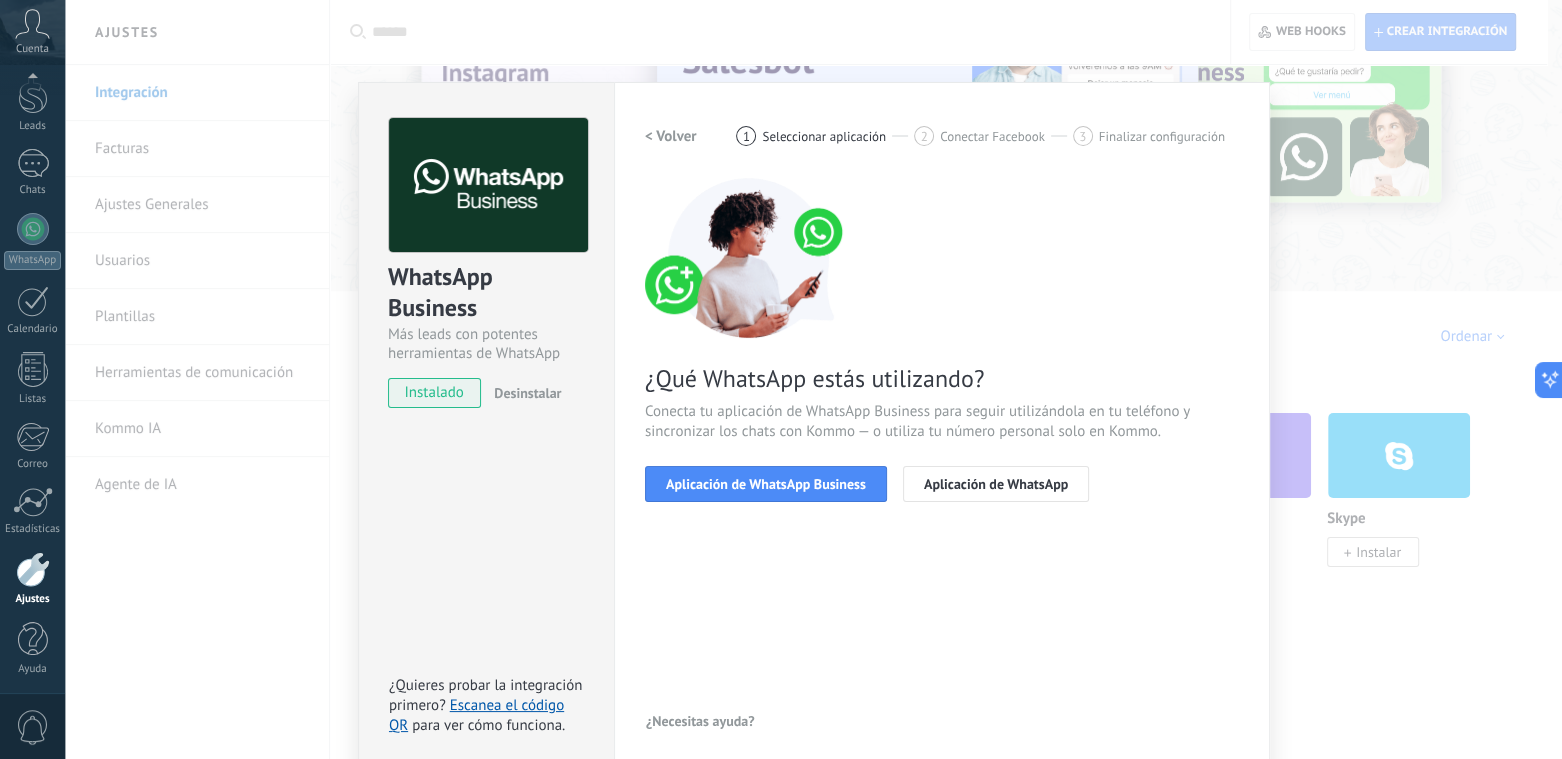 click on "Aplicación de WhatsApp Business" at bounding box center [766, 484] 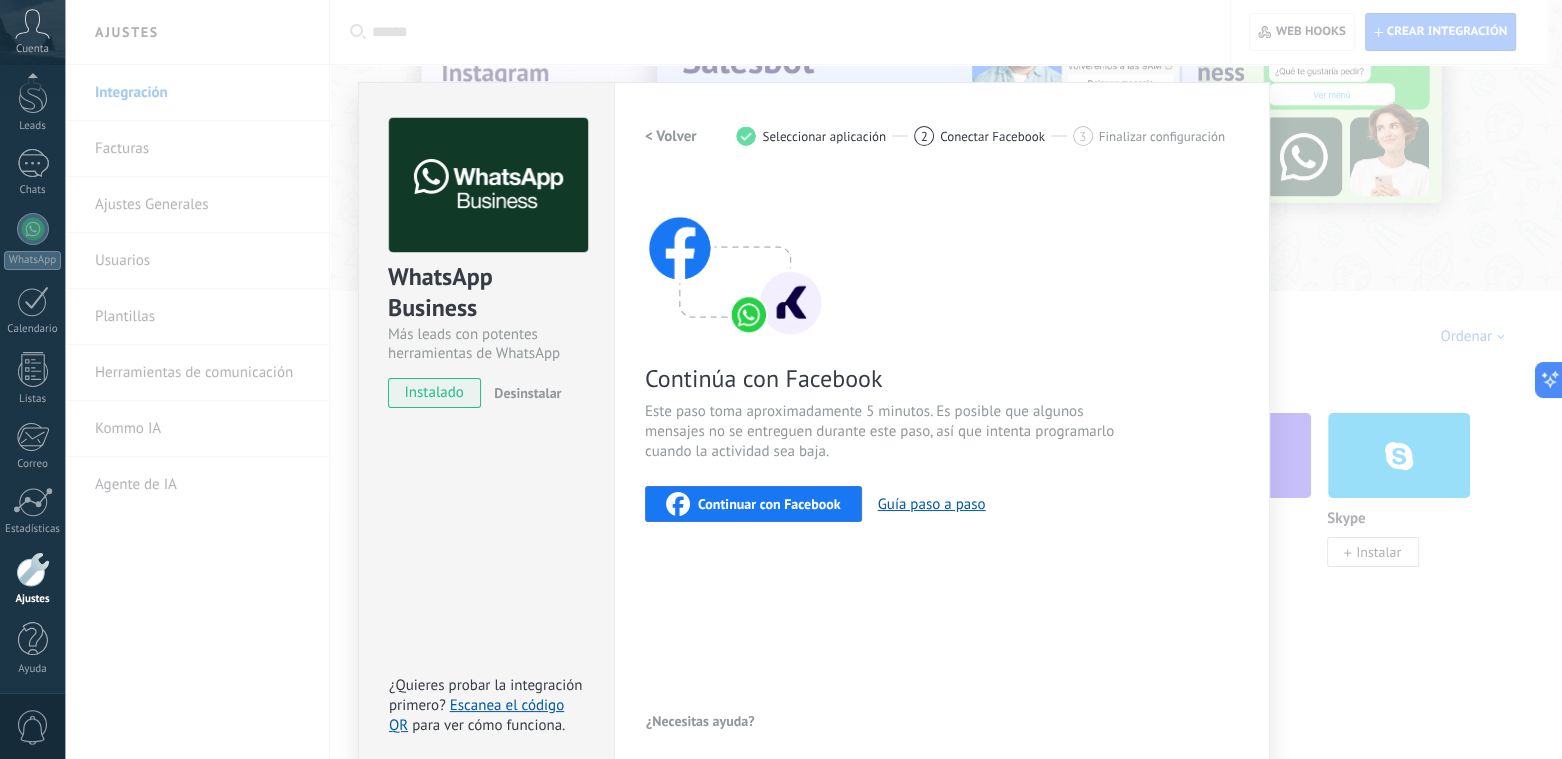 click on "Continuar con Facebook" at bounding box center (769, 504) 